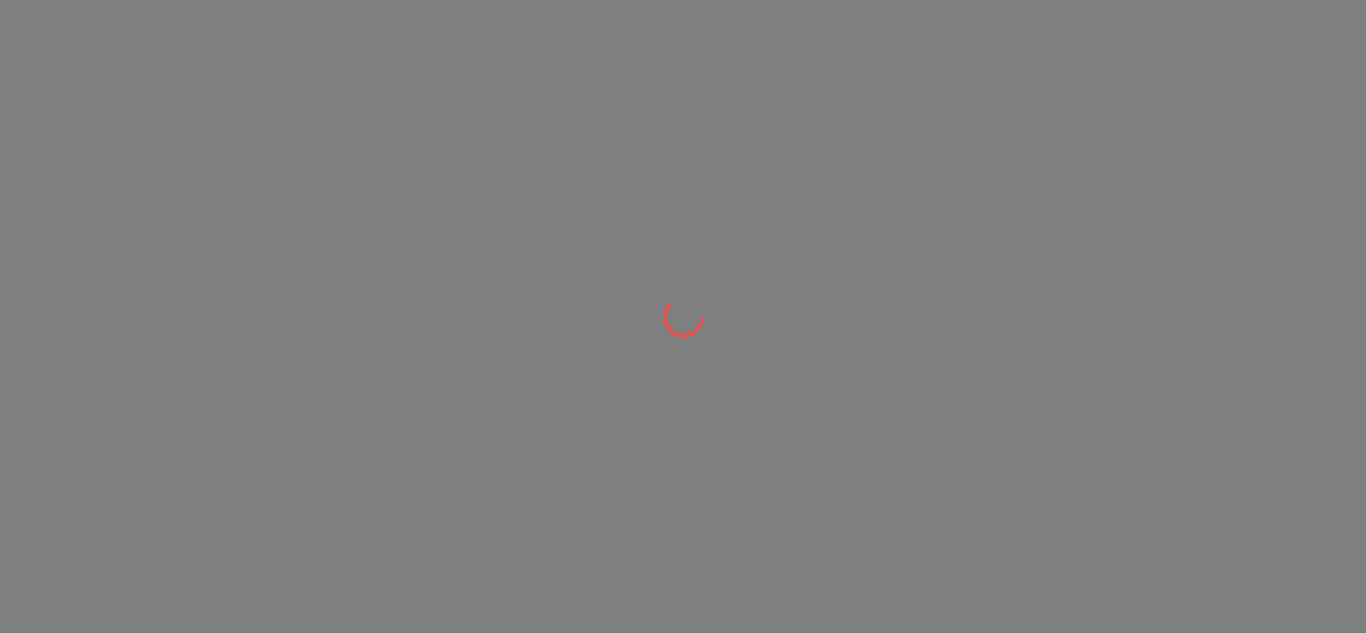 scroll, scrollTop: 0, scrollLeft: 0, axis: both 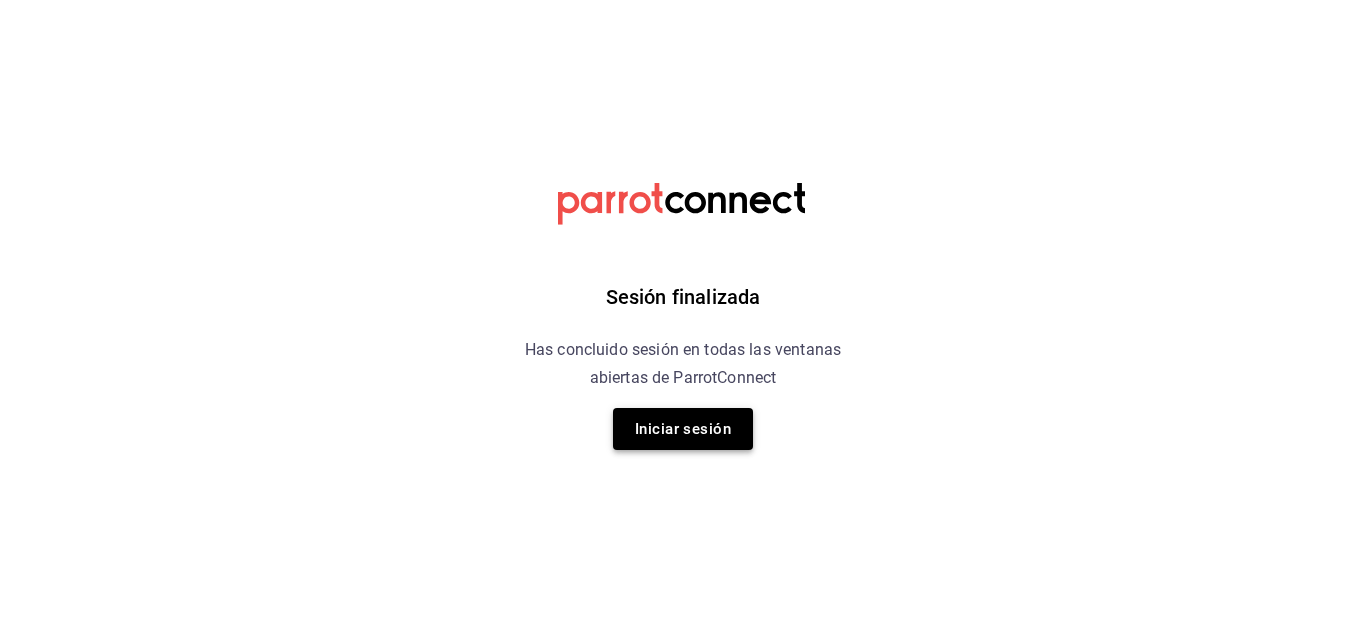 click on "Iniciar sesión" at bounding box center (683, 429) 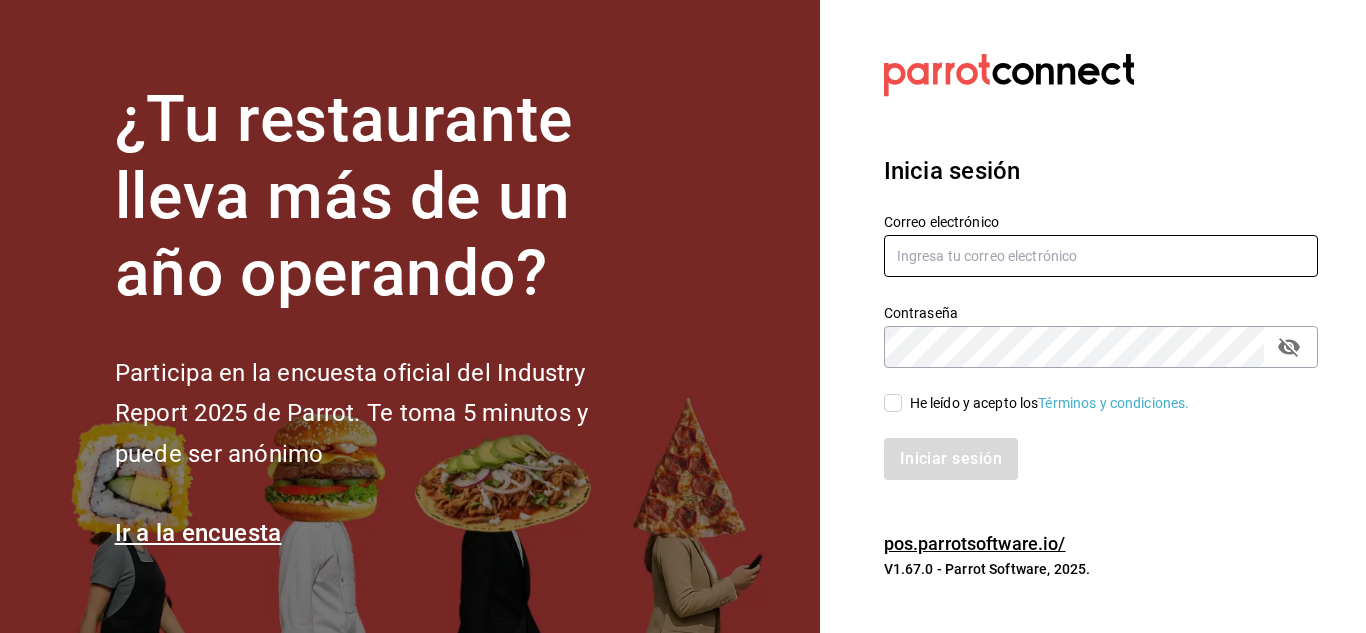 type on "[EMAIL]" 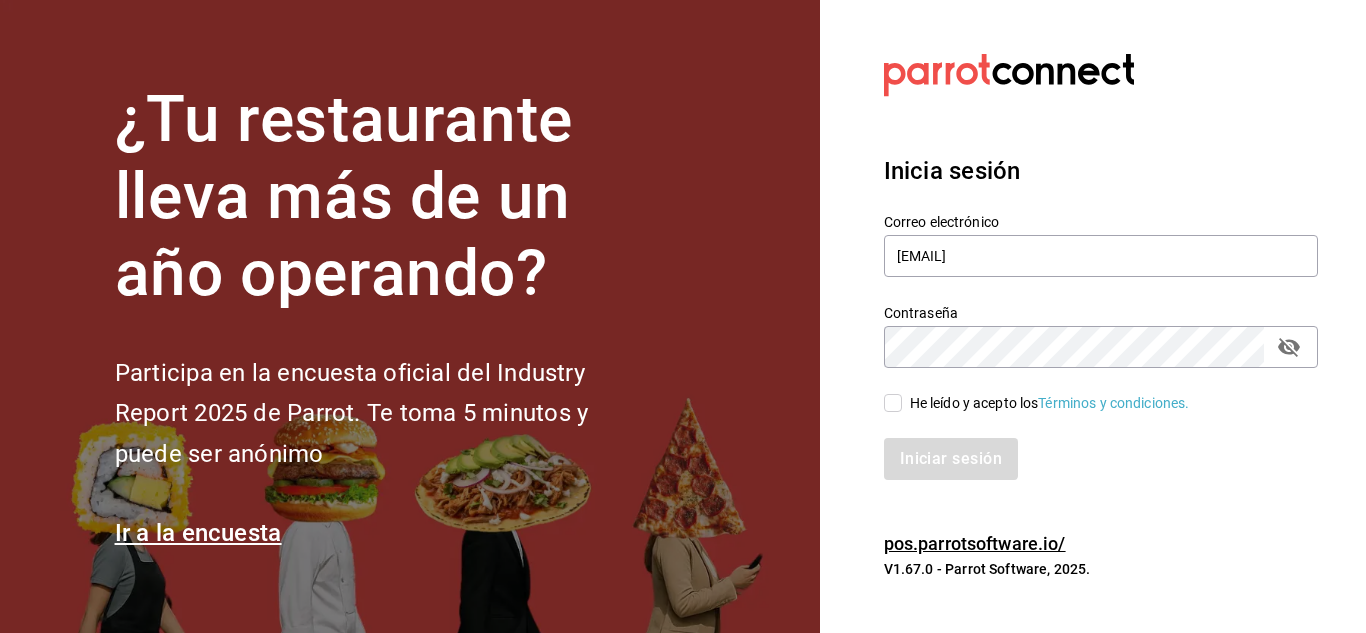 click on "He leído y acepto los  Términos y condiciones." at bounding box center [893, 403] 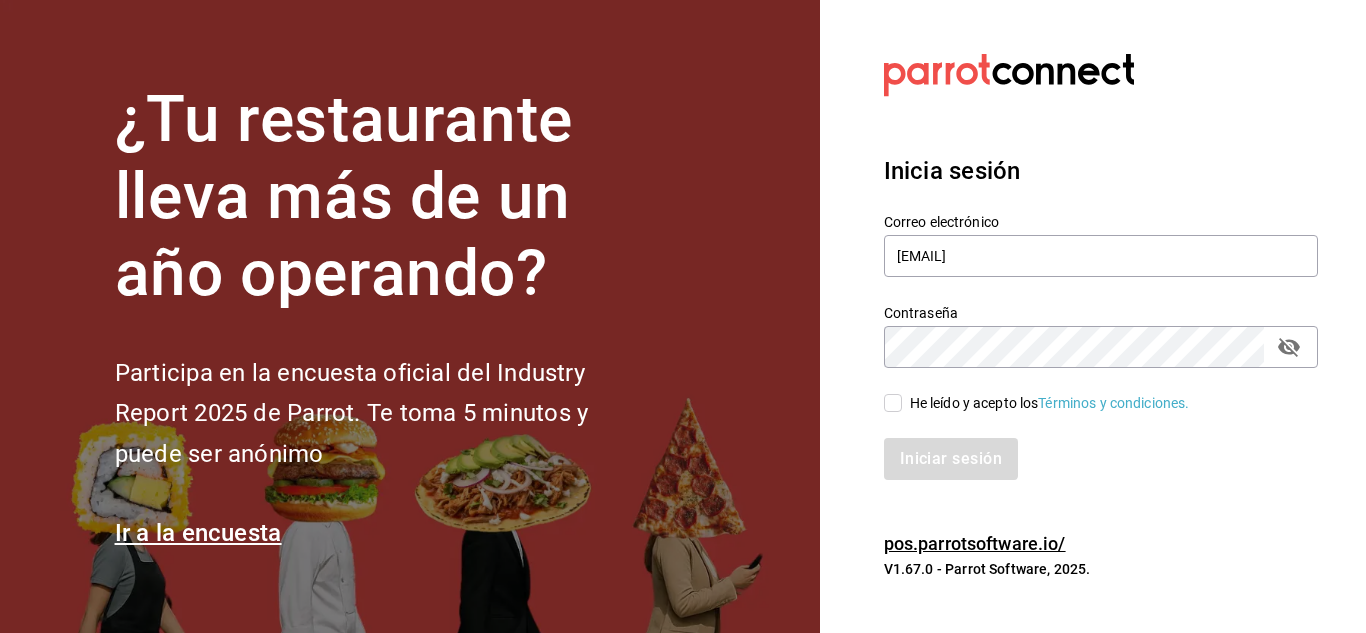 checkbox on "true" 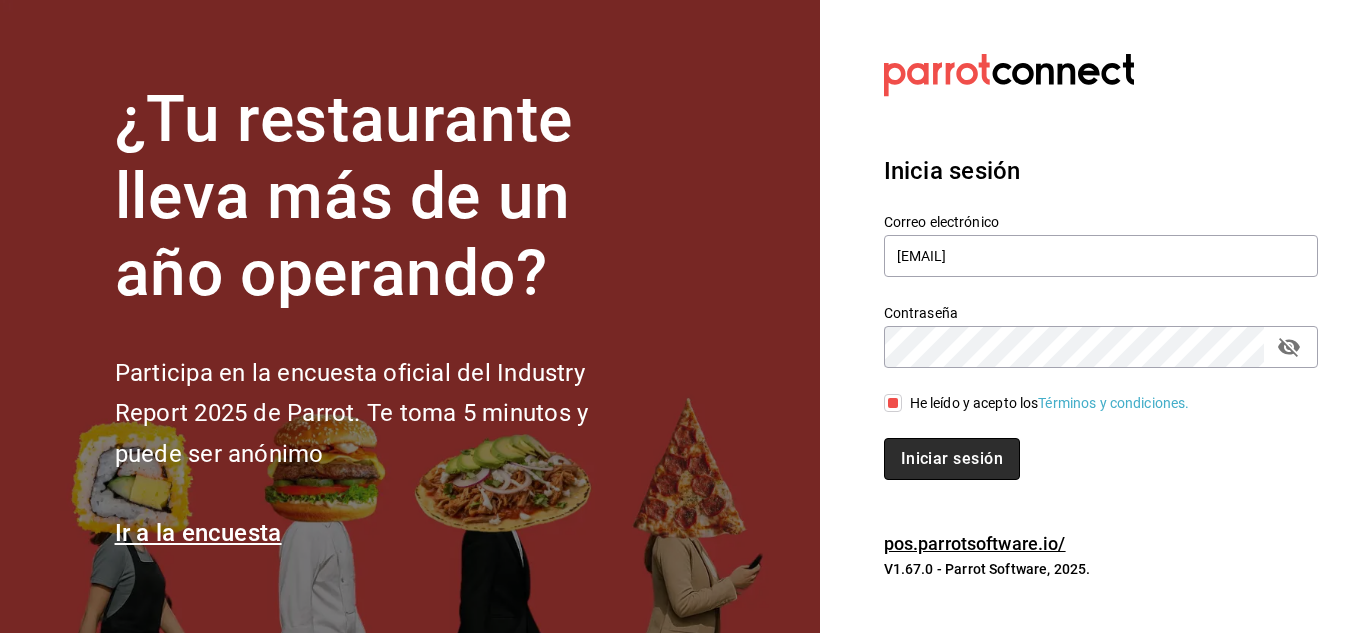 click on "Iniciar sesión" at bounding box center (952, 459) 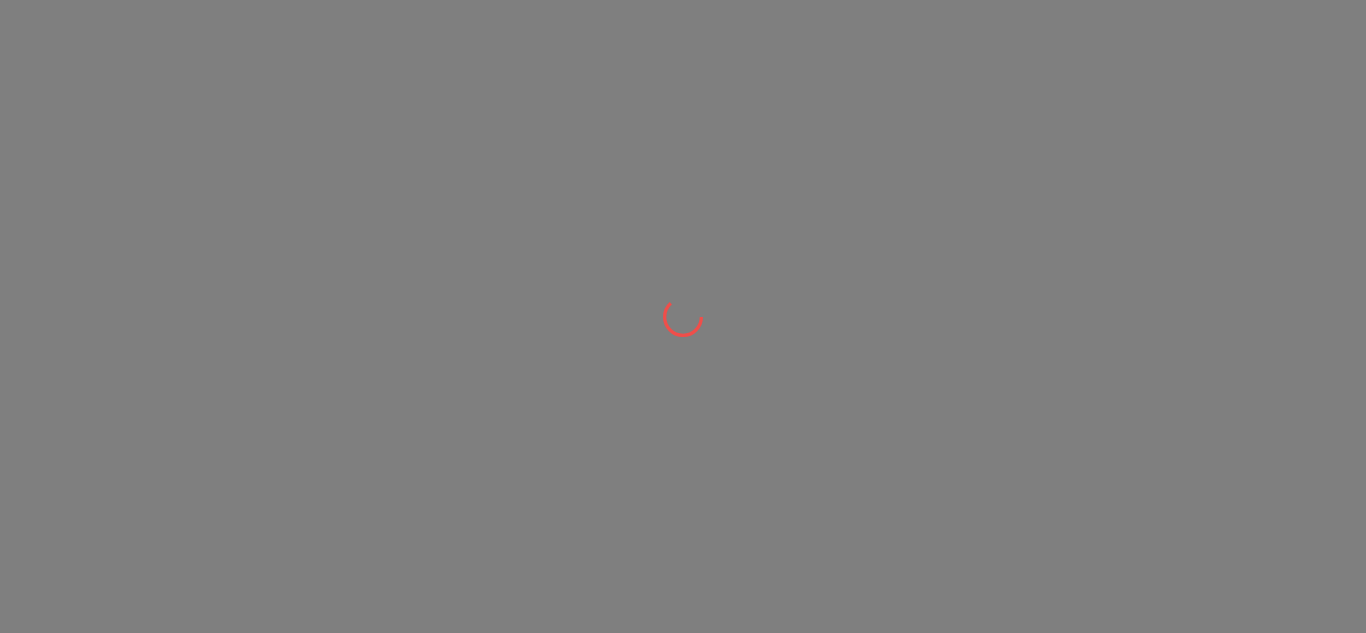 scroll, scrollTop: 0, scrollLeft: 0, axis: both 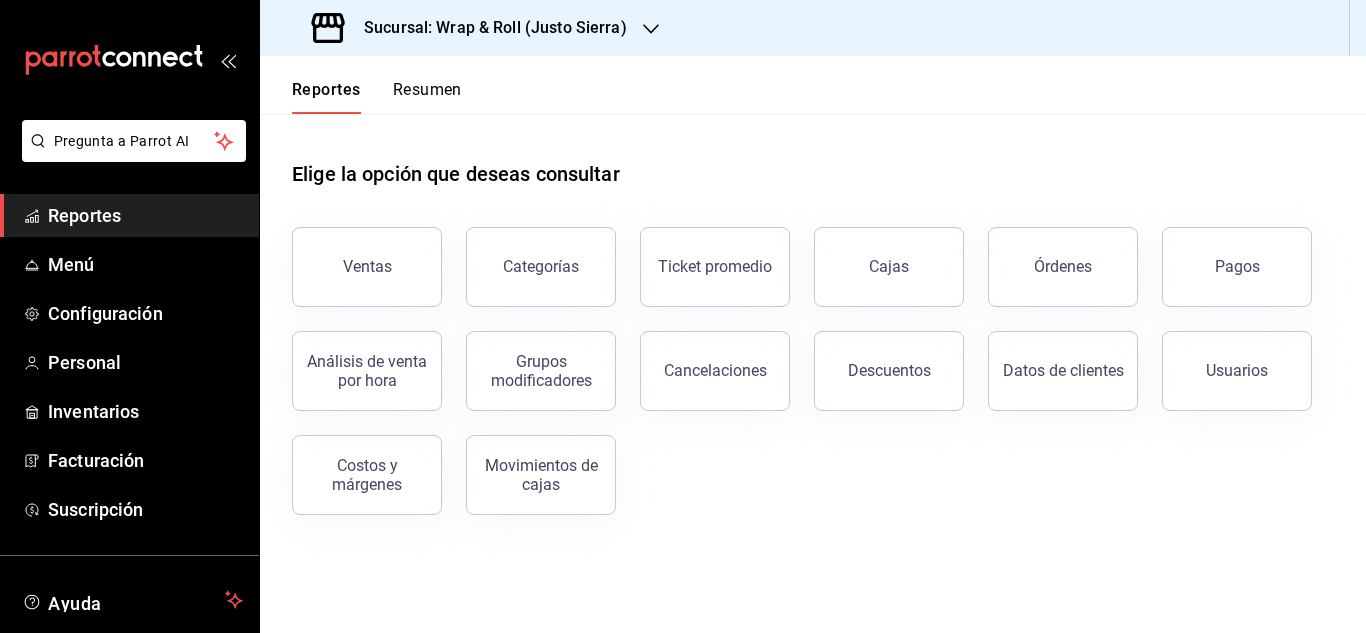 click on "Sucursal: Wrap & Roll (Justo Sierra)" at bounding box center [471, 28] 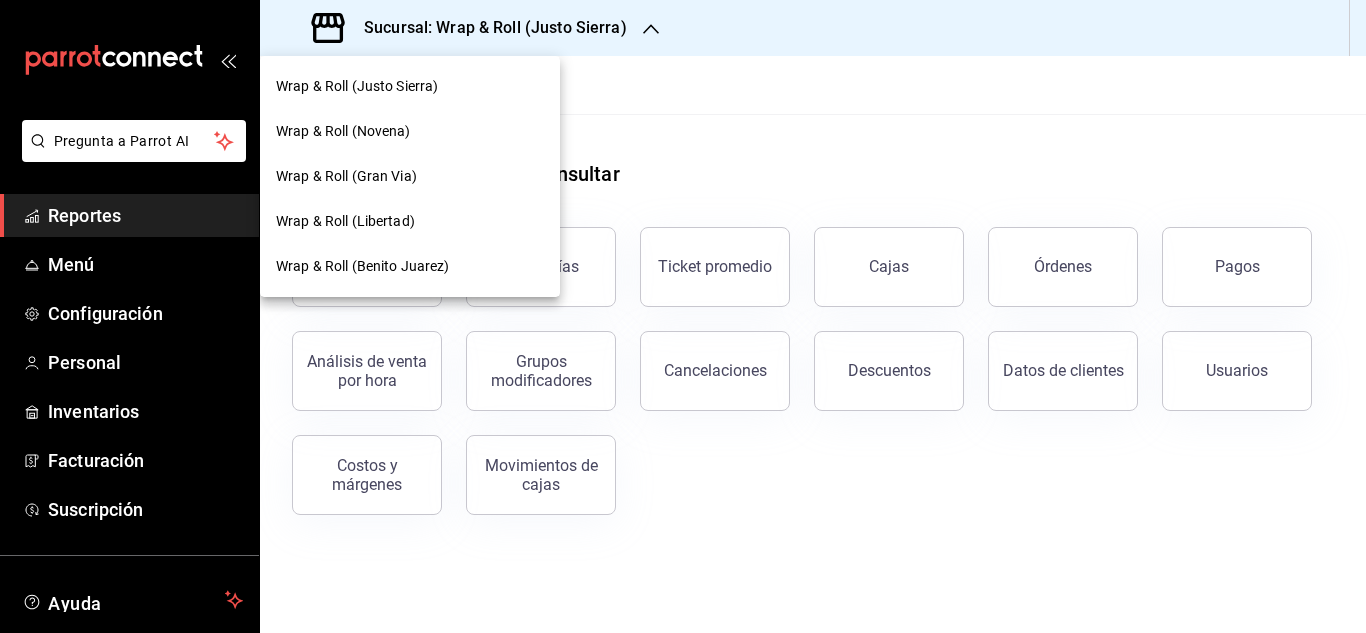 click on "Wrap & Roll (Libertad)" at bounding box center (345, 221) 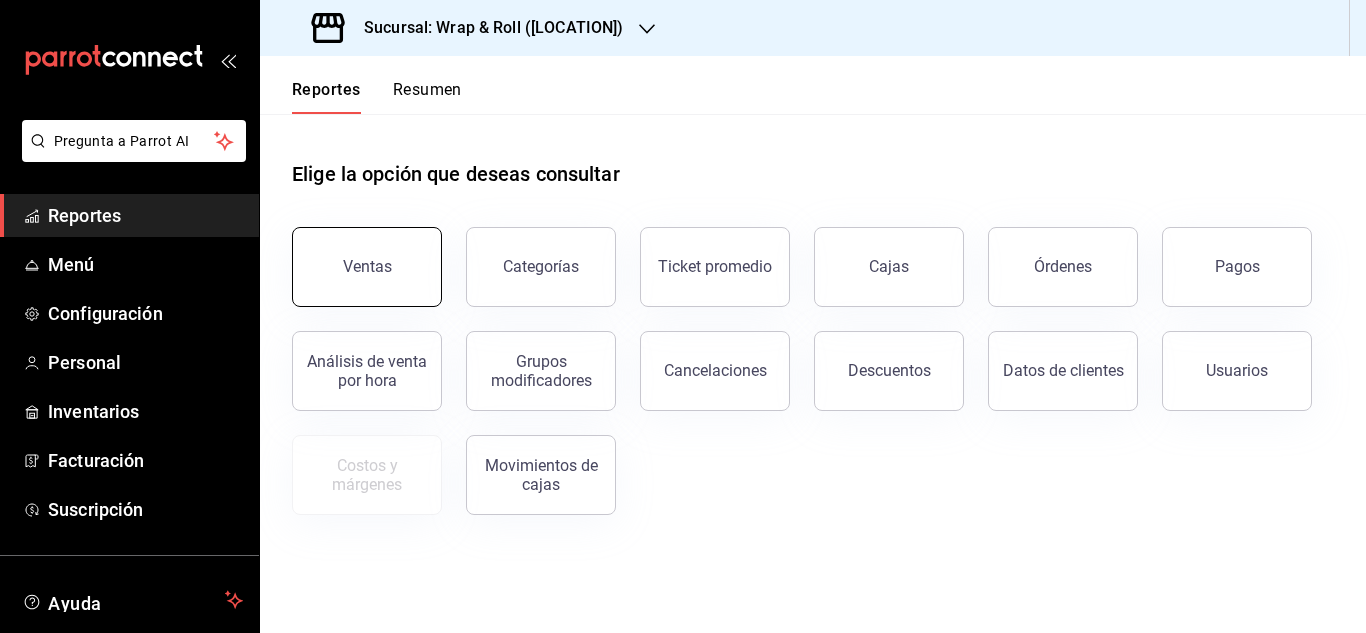 click on "Ventas" at bounding box center (367, 266) 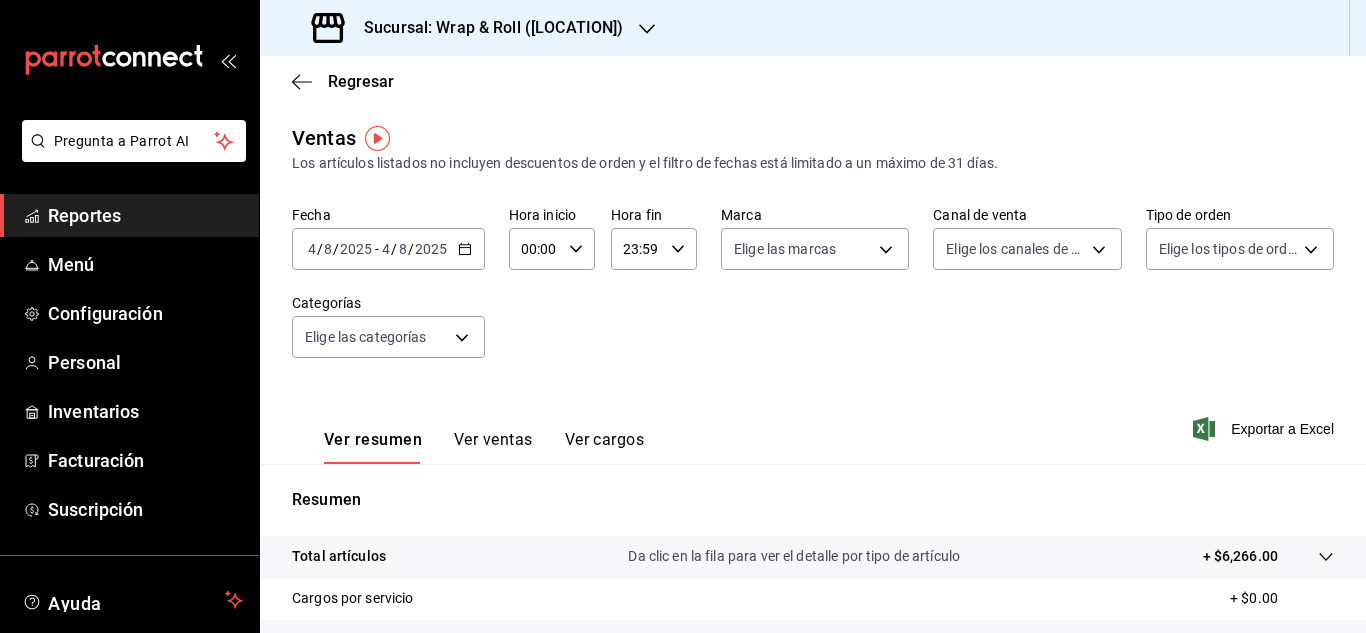 click 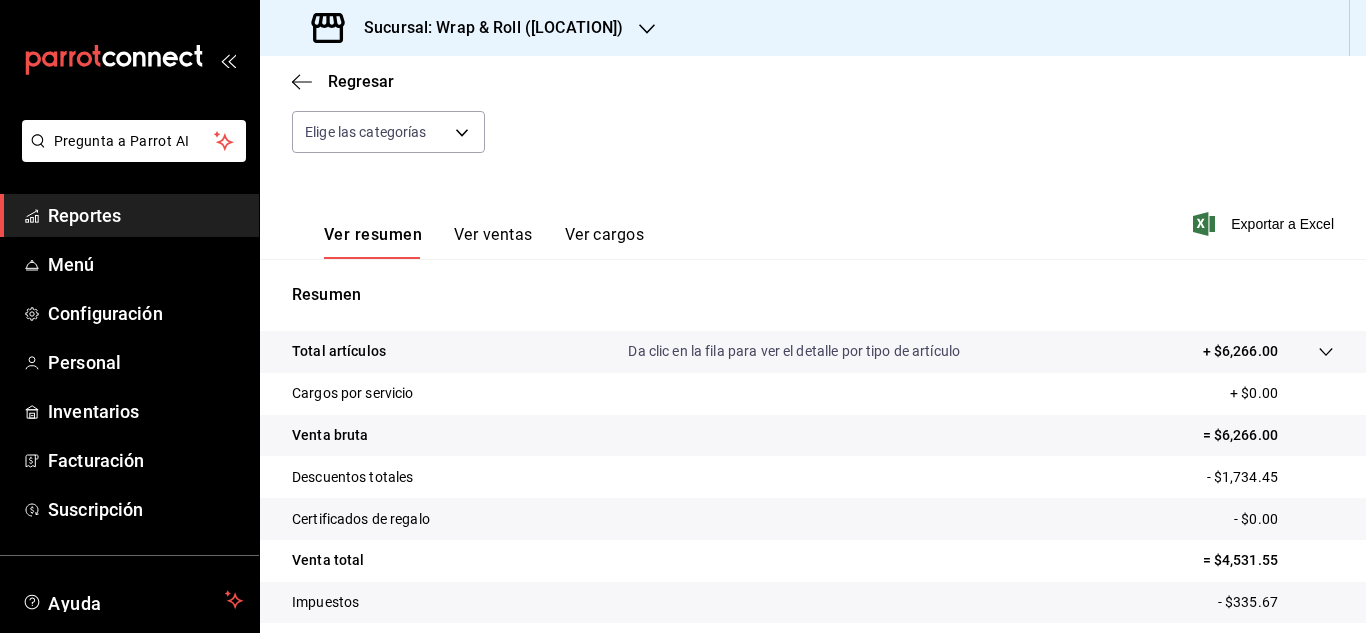 scroll, scrollTop: 197, scrollLeft: 0, axis: vertical 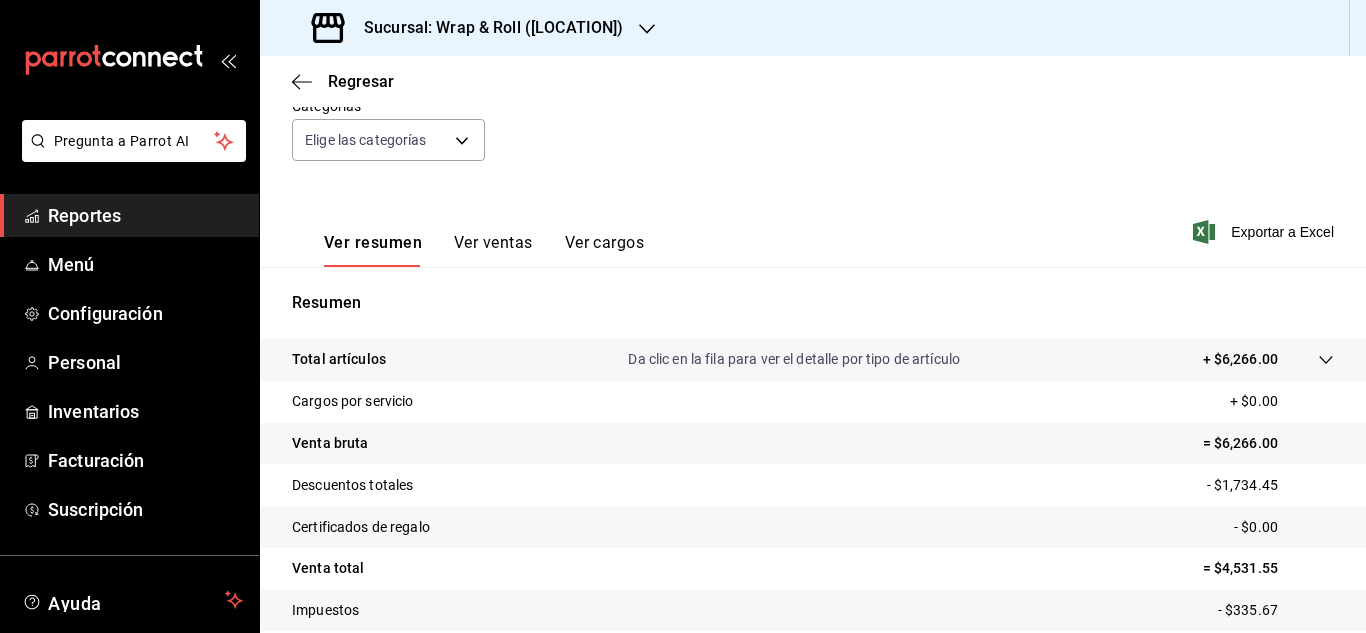 click on "Ver ventas" at bounding box center [493, 250] 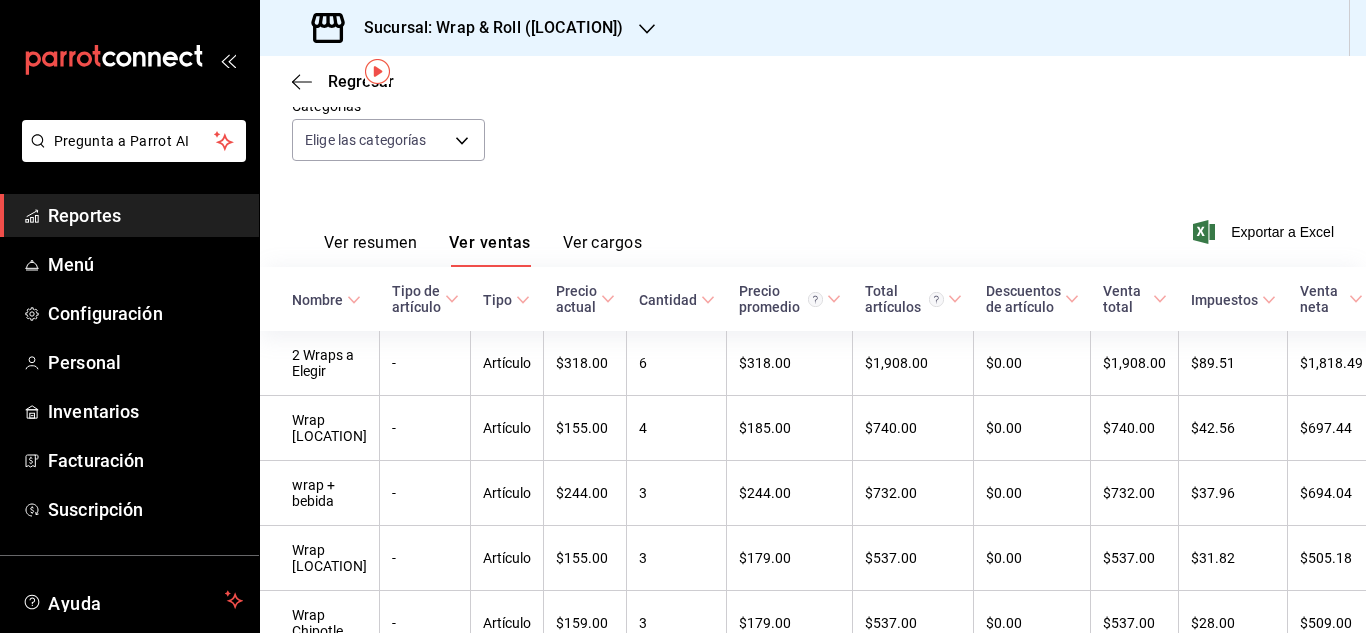 scroll, scrollTop: 0, scrollLeft: 0, axis: both 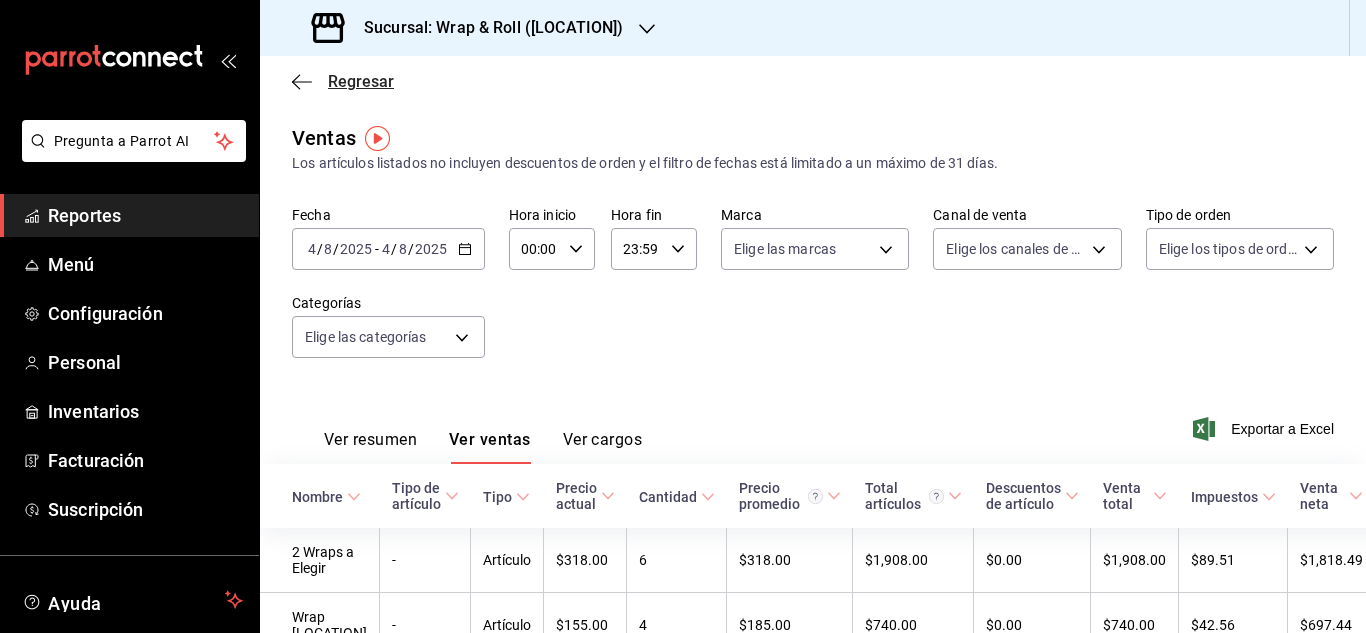 click on "Regresar" at bounding box center (361, 81) 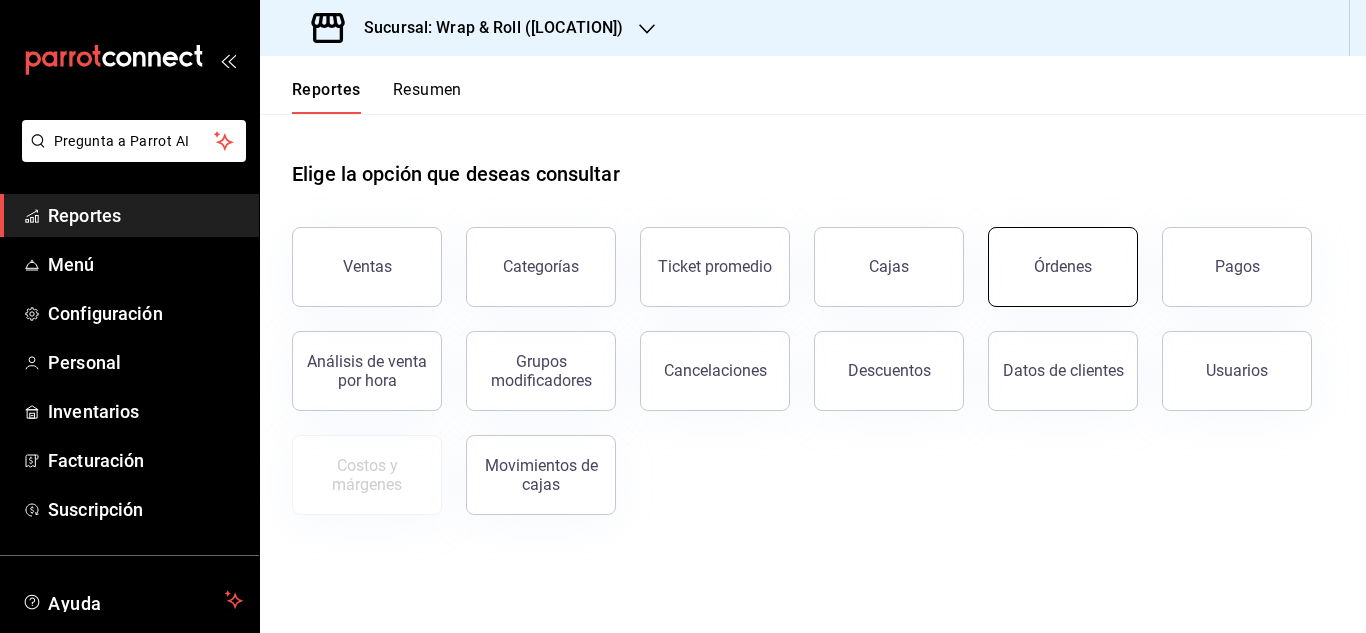 click on "Órdenes" at bounding box center (1063, 267) 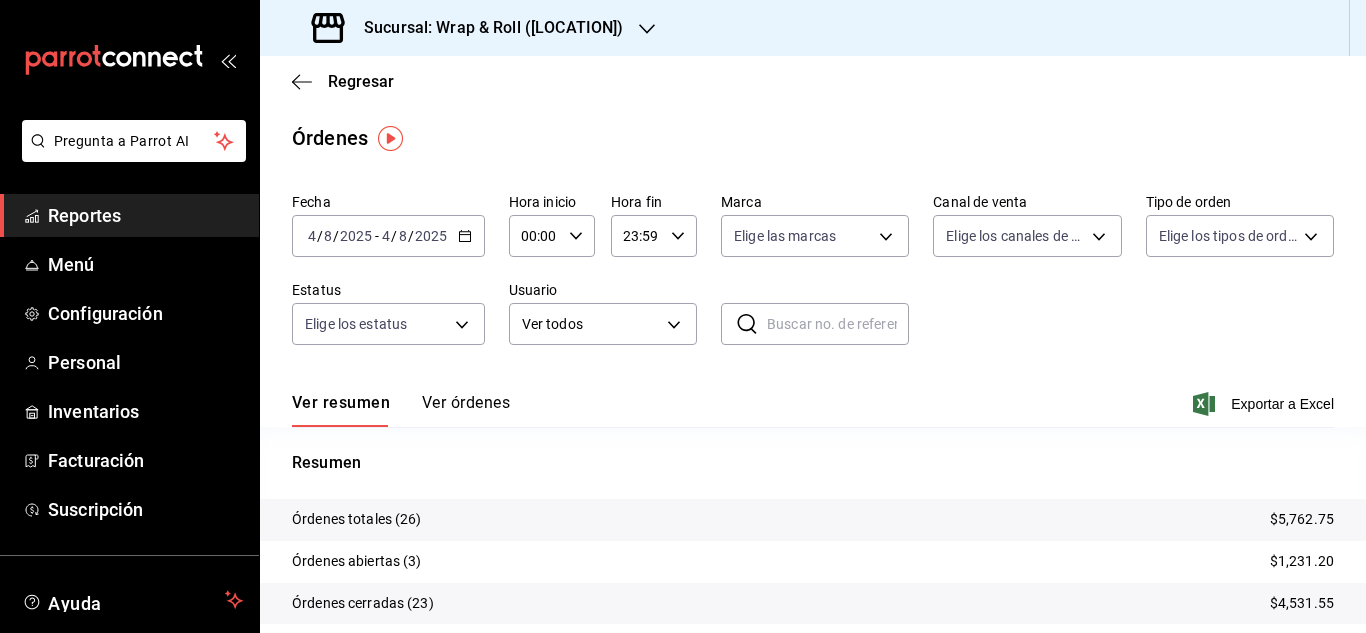 click on "Ver órdenes" at bounding box center (466, 410) 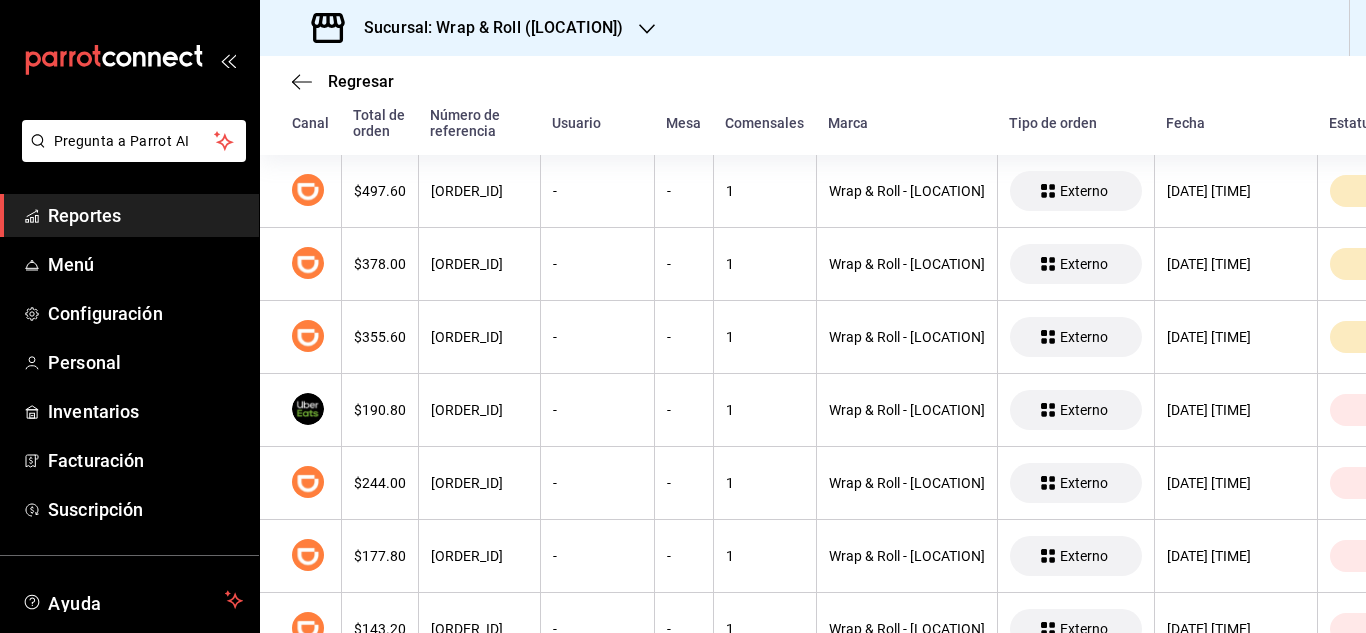 scroll, scrollTop: 337, scrollLeft: 0, axis: vertical 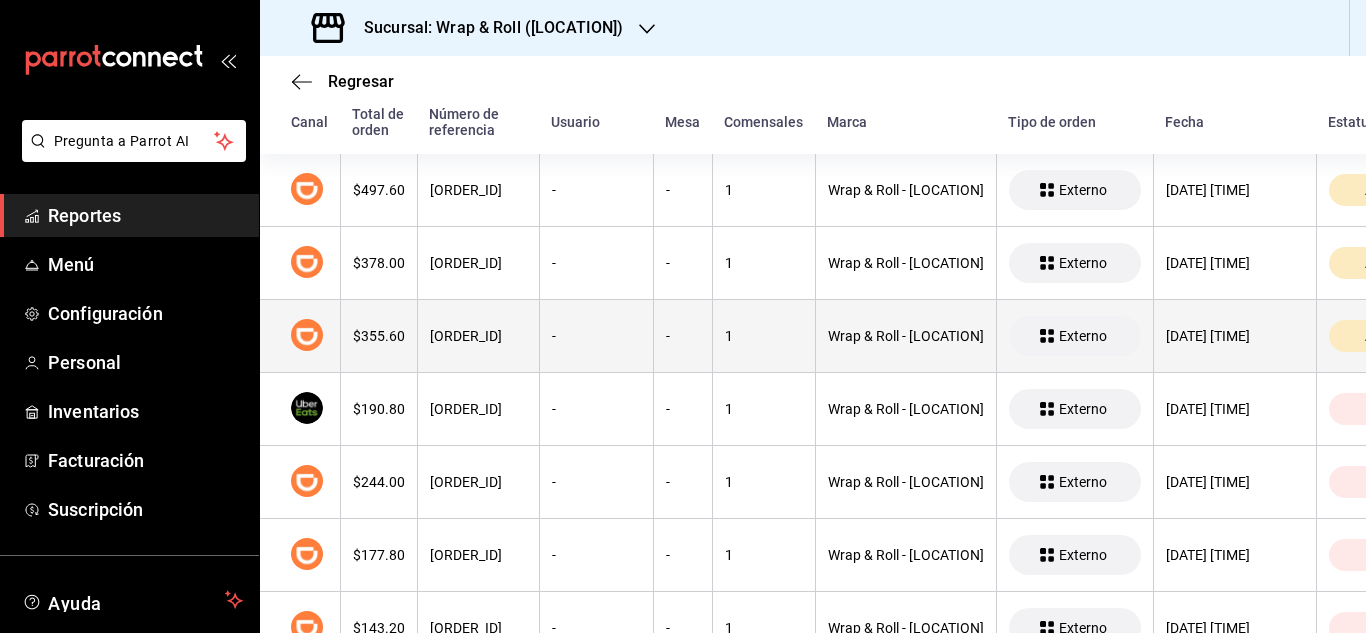 click on "$355.60" at bounding box center [378, 336] 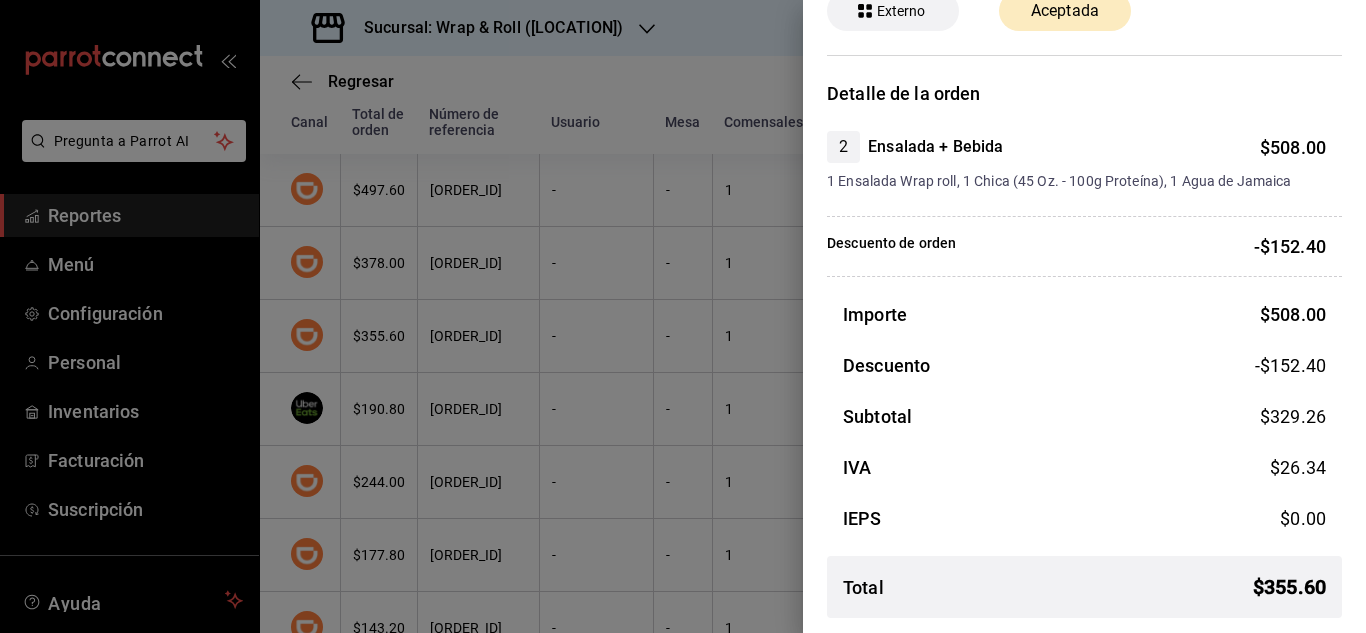 scroll, scrollTop: 106, scrollLeft: 0, axis: vertical 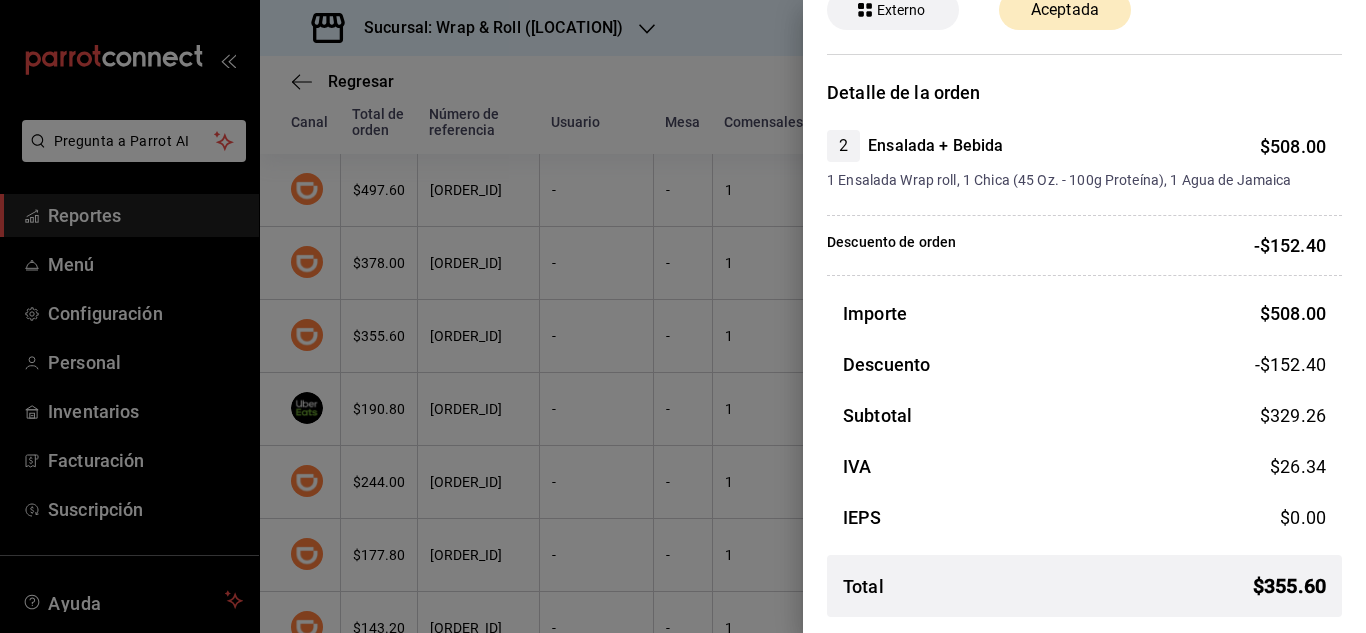 click on "Importe $ 508.00 Descuento -$152.40 Subtotal $ 329.26 IVA $ 26.34 IEPS $ 0.00 Total $ 355.60" at bounding box center [1084, 466] 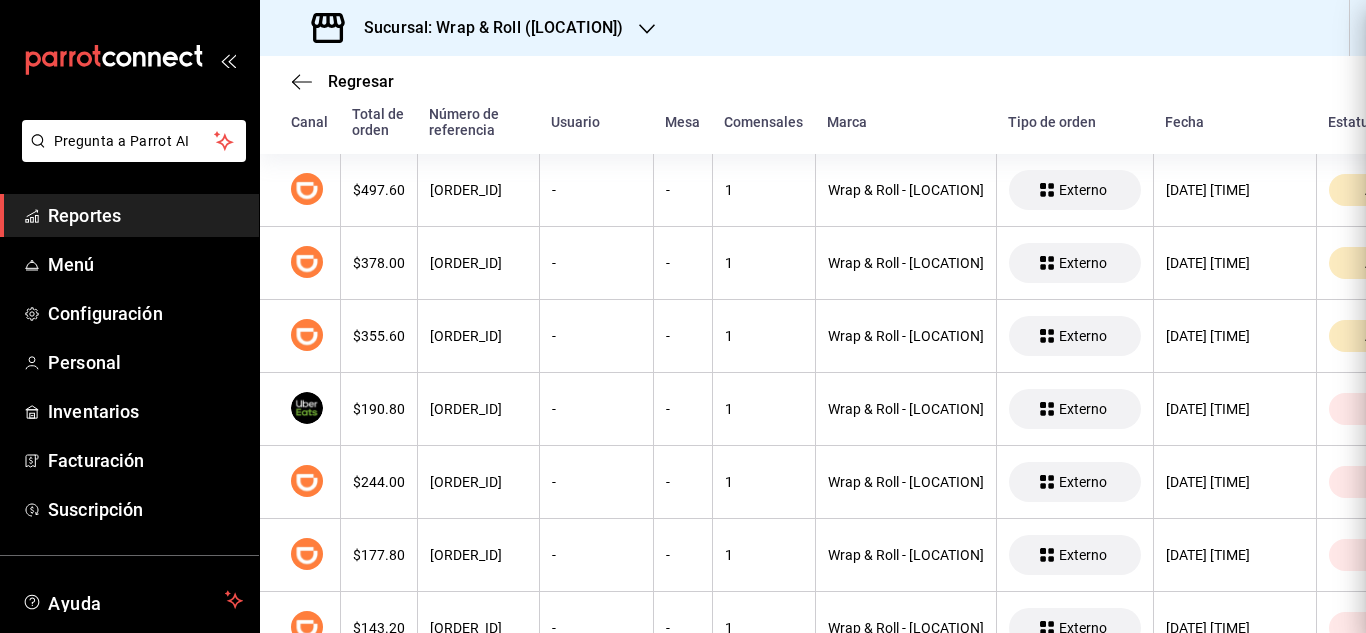 scroll, scrollTop: 0, scrollLeft: 0, axis: both 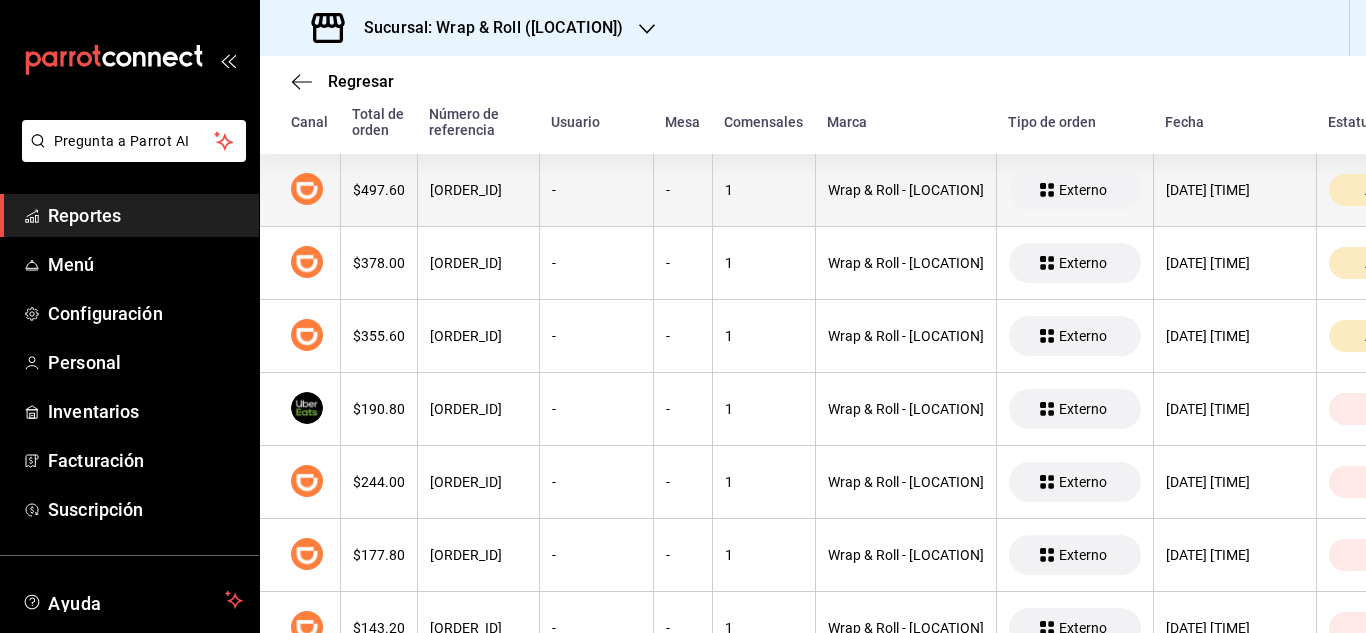 click on "[ORDER_ID]" at bounding box center [478, 190] 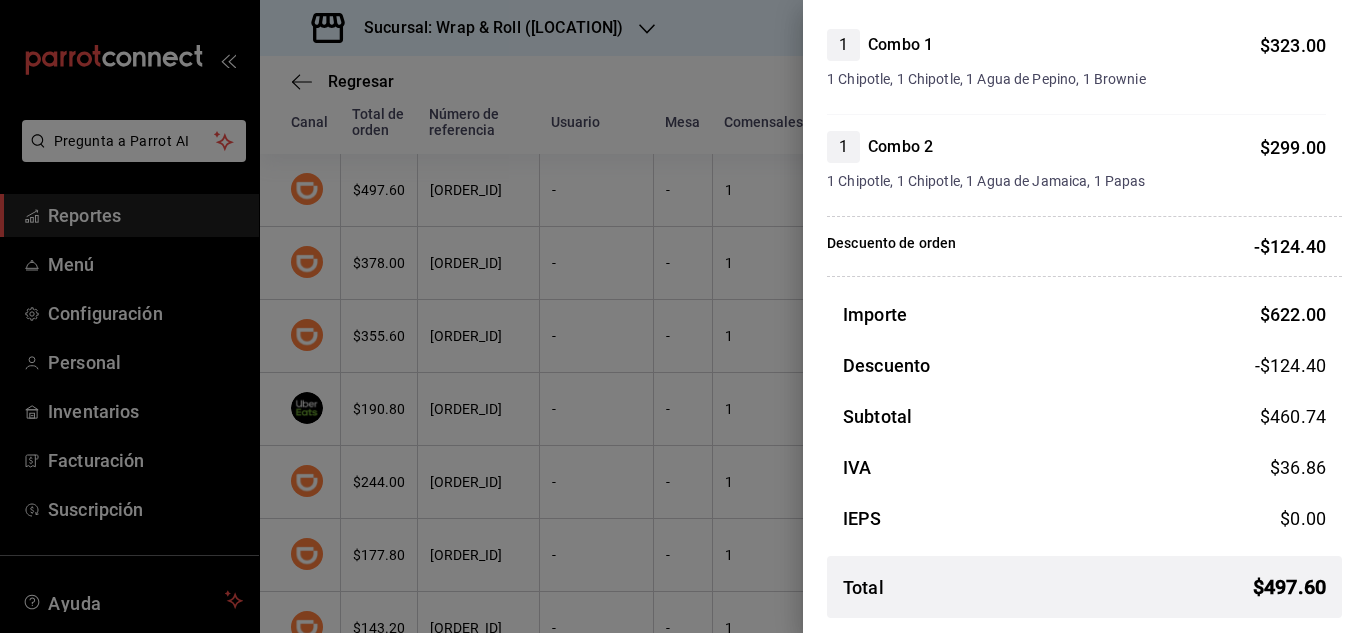 scroll, scrollTop: 208, scrollLeft: 0, axis: vertical 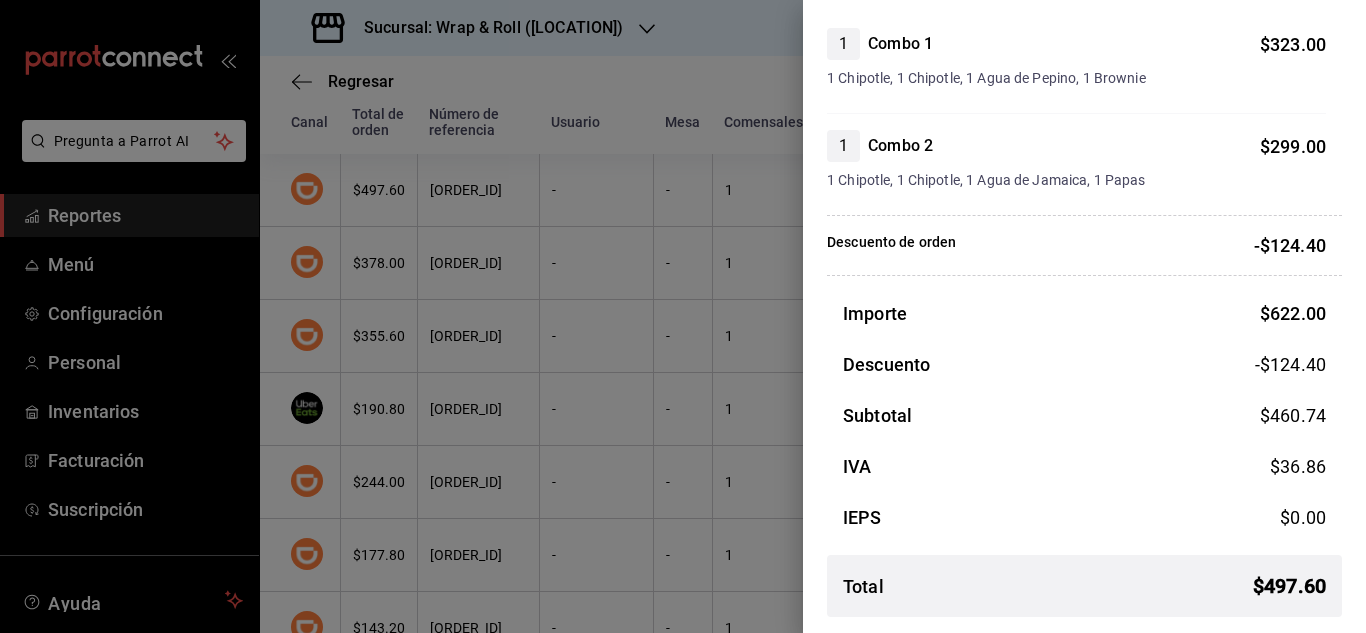 click at bounding box center [683, 316] 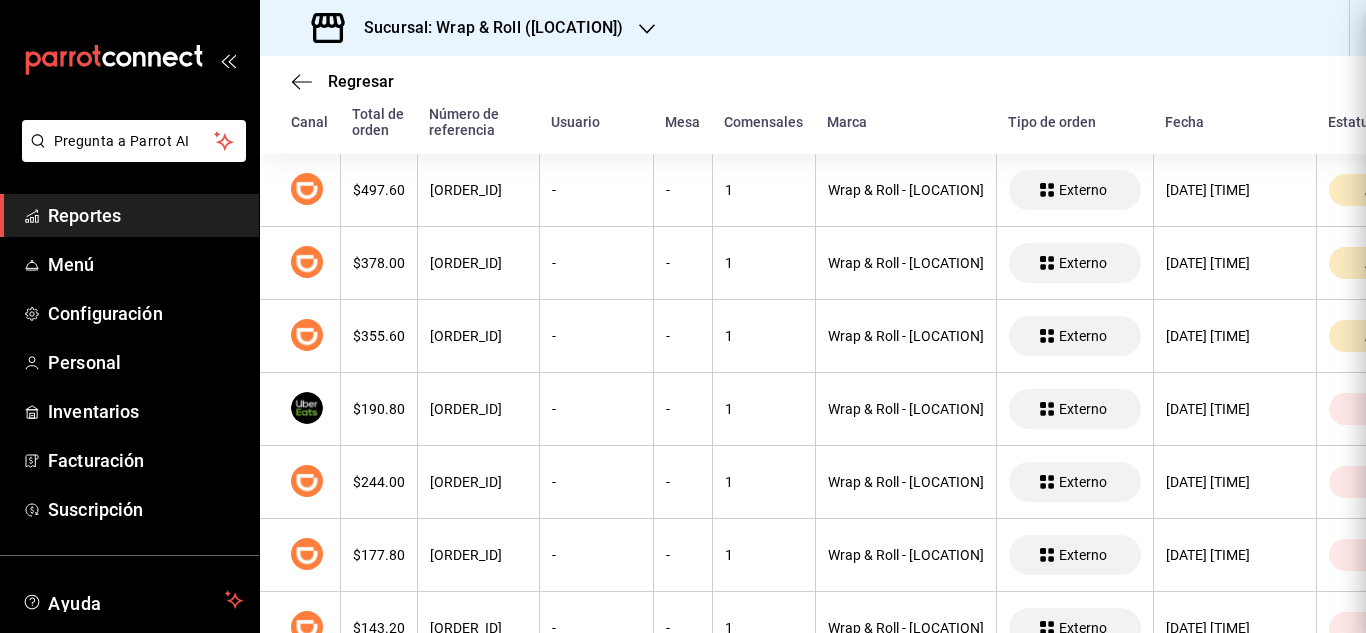 scroll, scrollTop: 0, scrollLeft: 0, axis: both 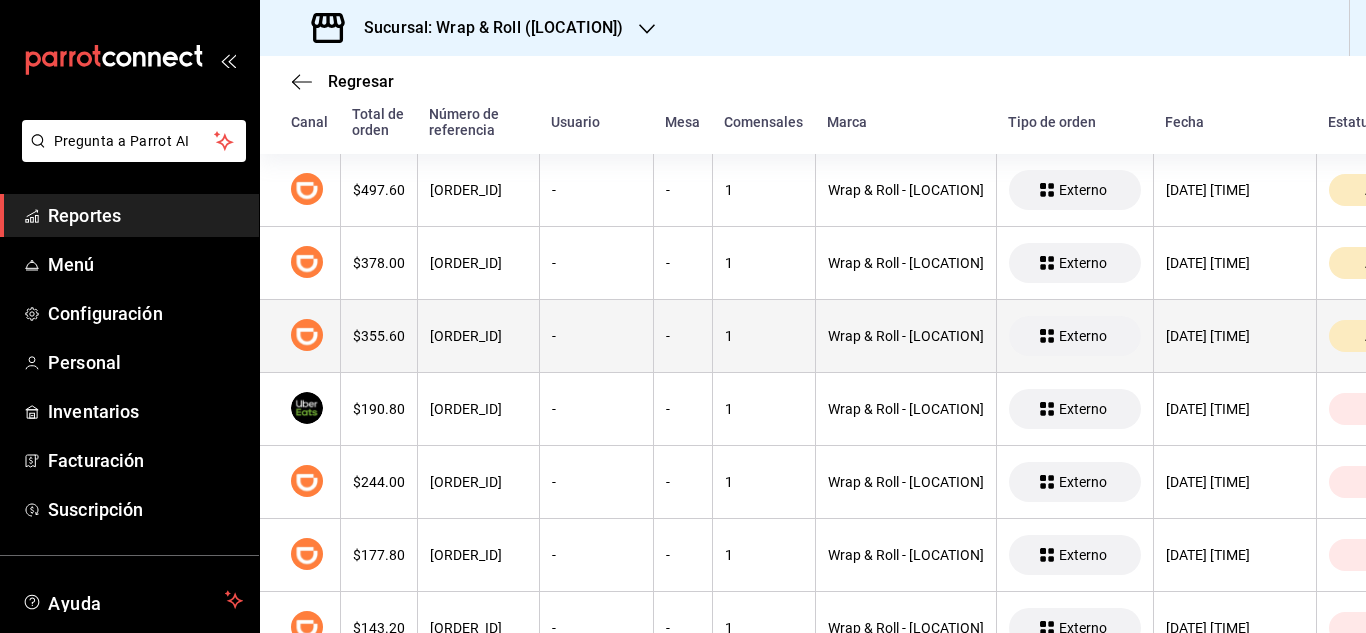 click on "[ORDER_ID]" at bounding box center (478, 336) 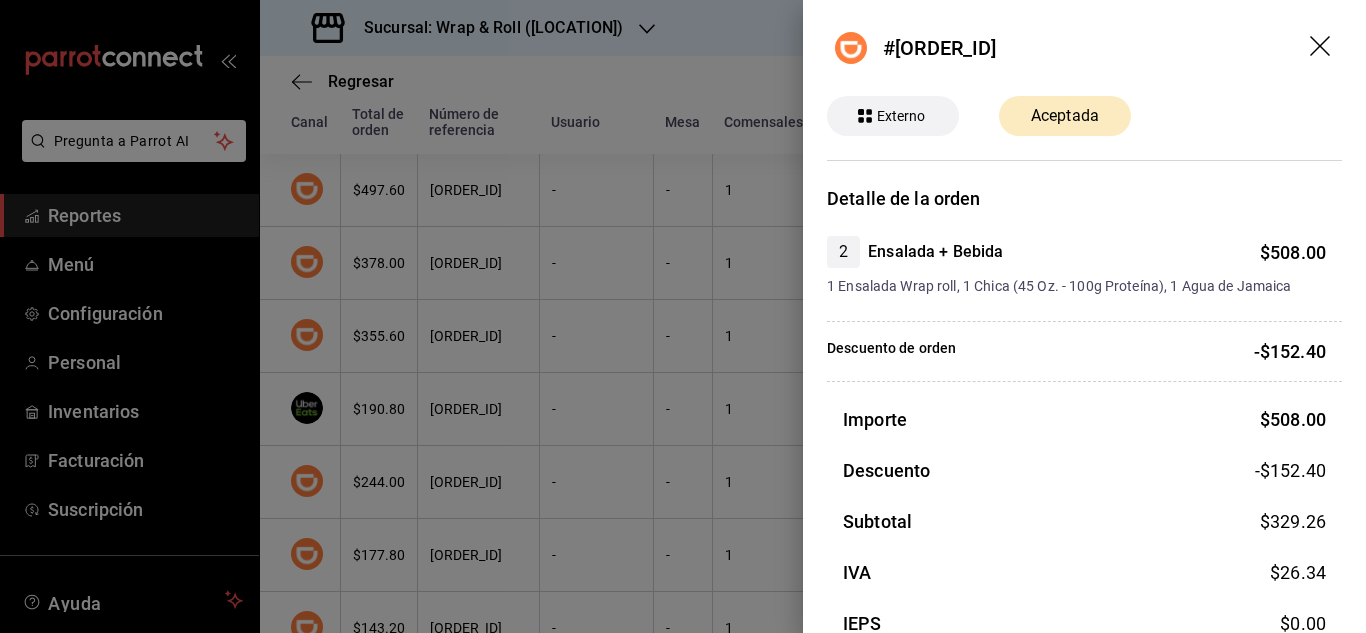 click on "#[ORDER_ID]" at bounding box center (1084, 48) 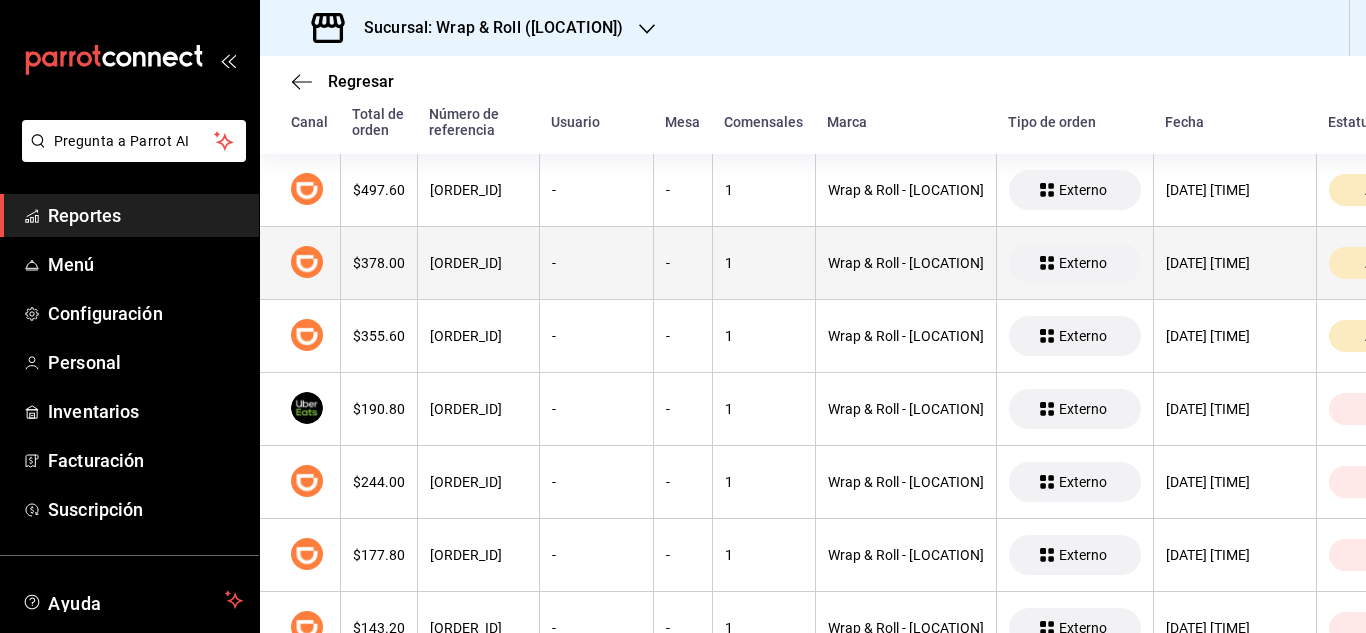 click on "-" at bounding box center (596, 263) 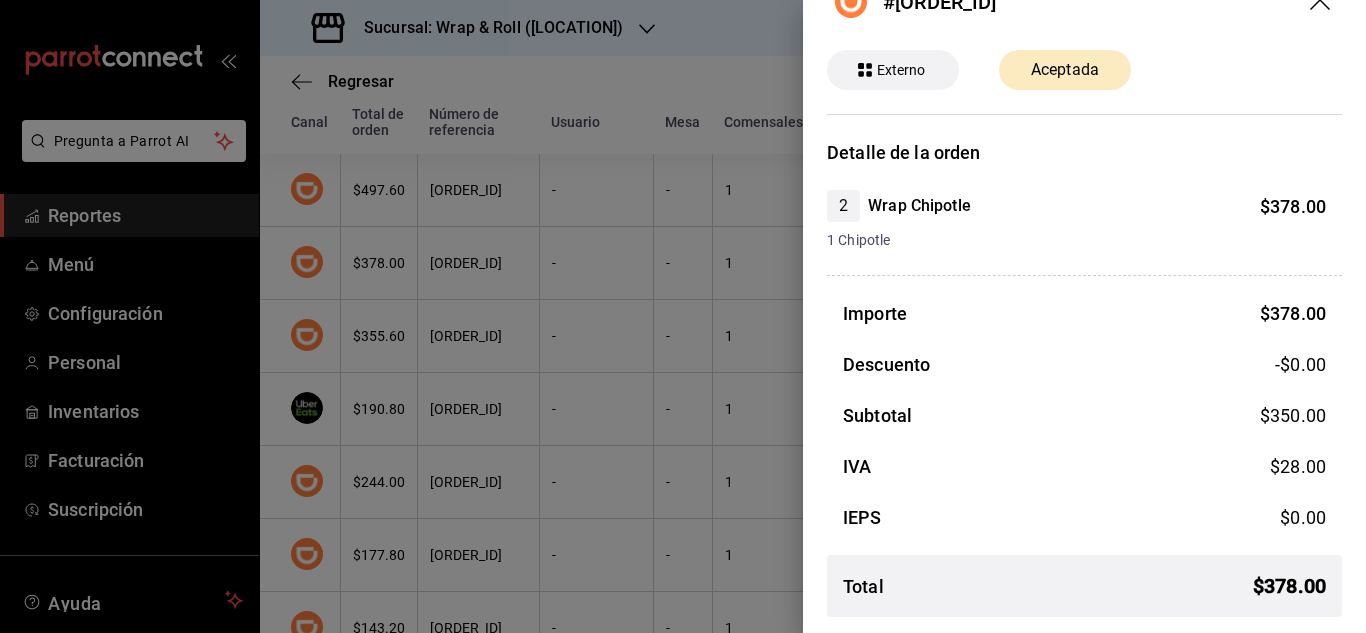 scroll, scrollTop: 0, scrollLeft: 0, axis: both 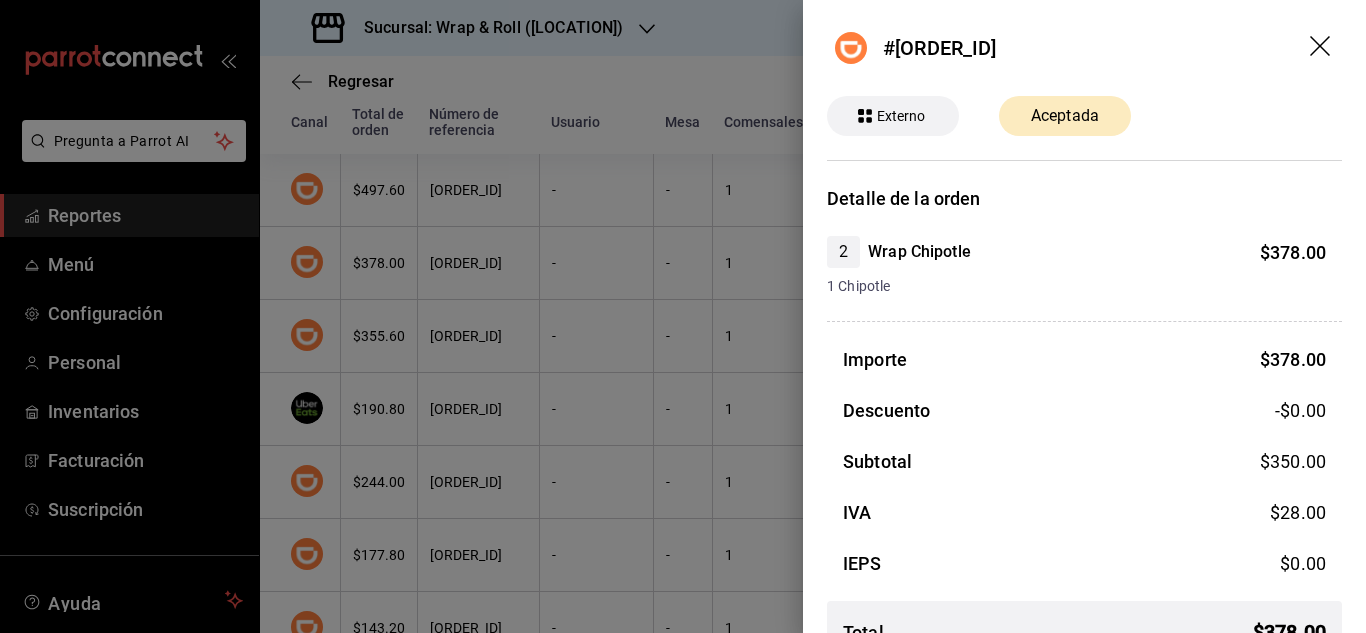 click 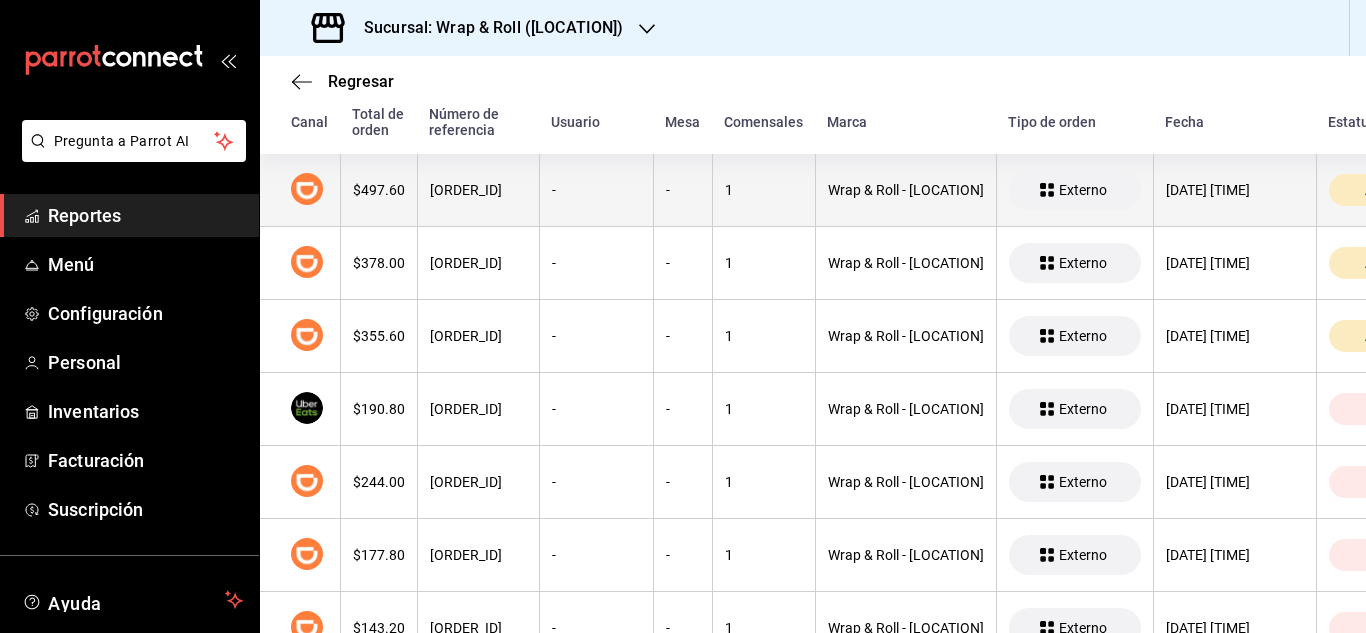 click on "1" at bounding box center (763, 190) 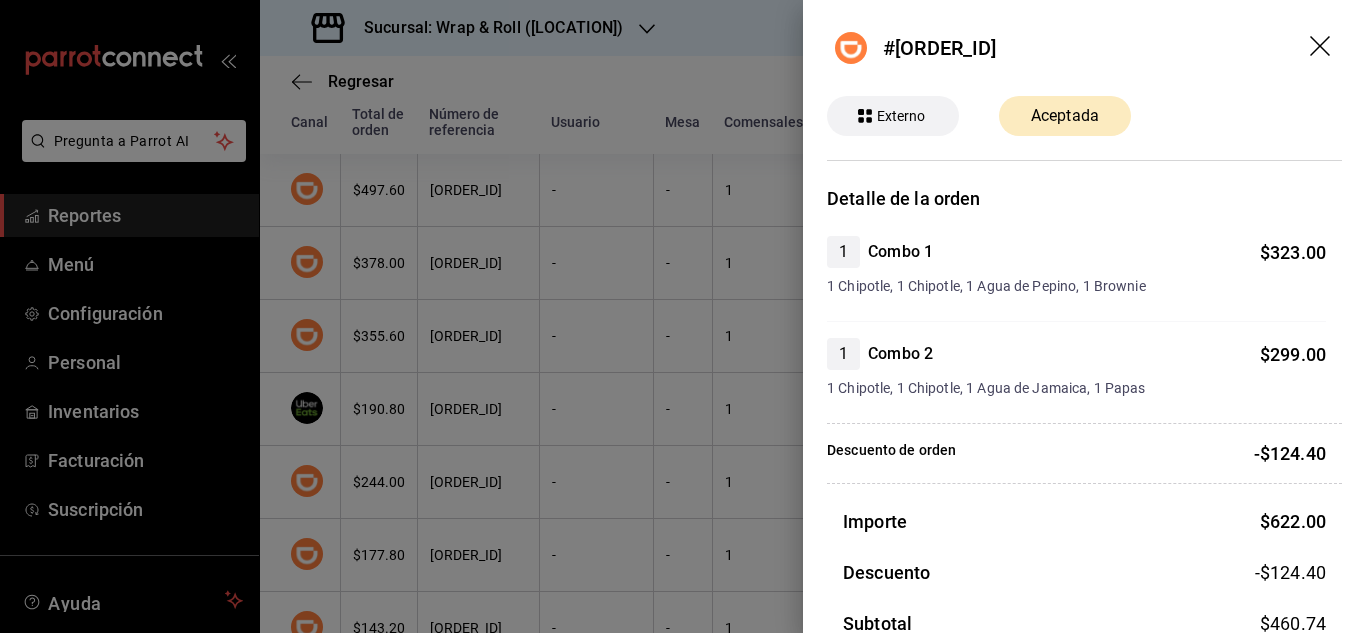 click 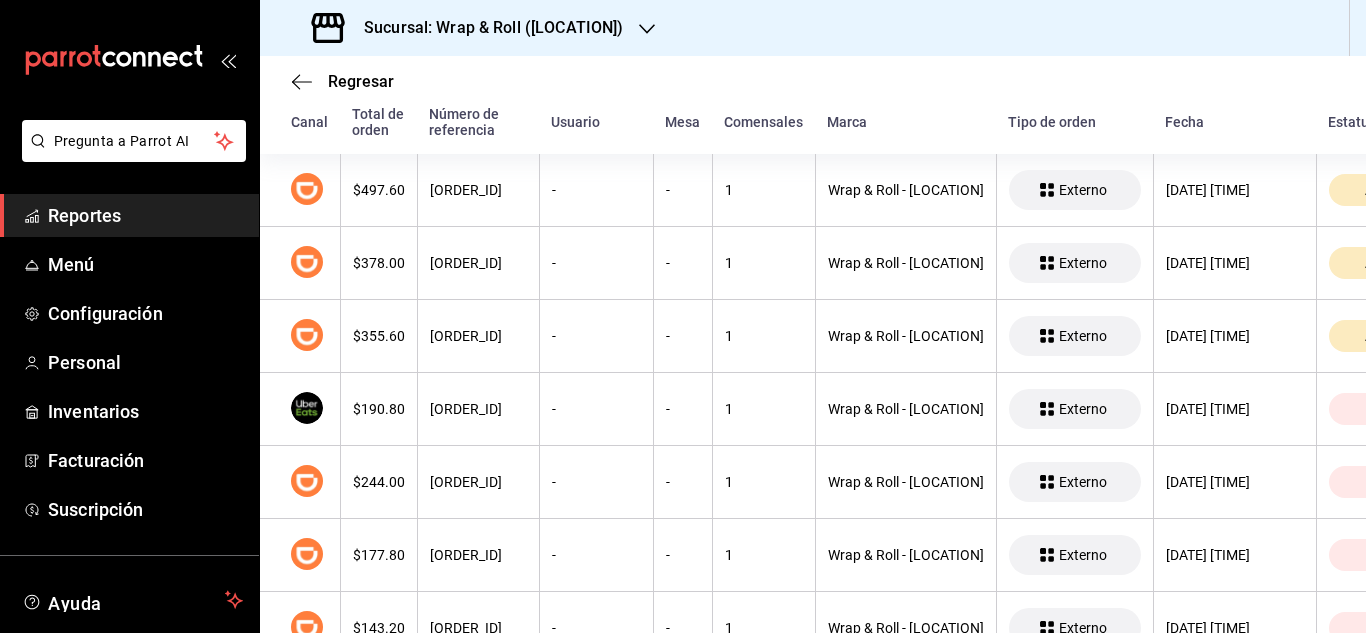 click on "Reportes" at bounding box center [145, 215] 